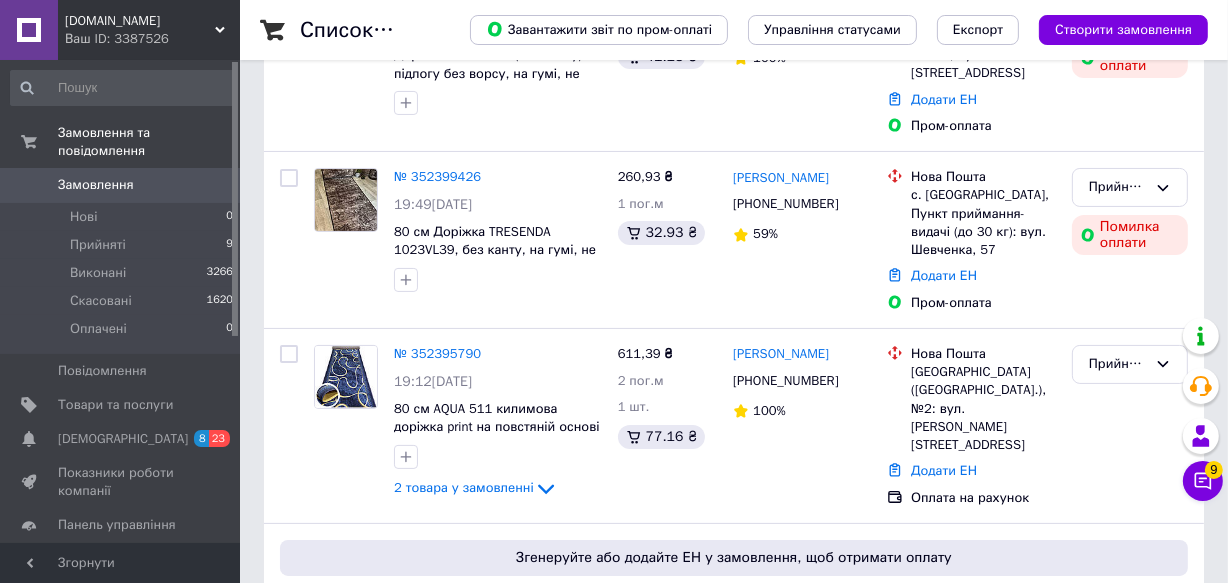 scroll, scrollTop: 272, scrollLeft: 0, axis: vertical 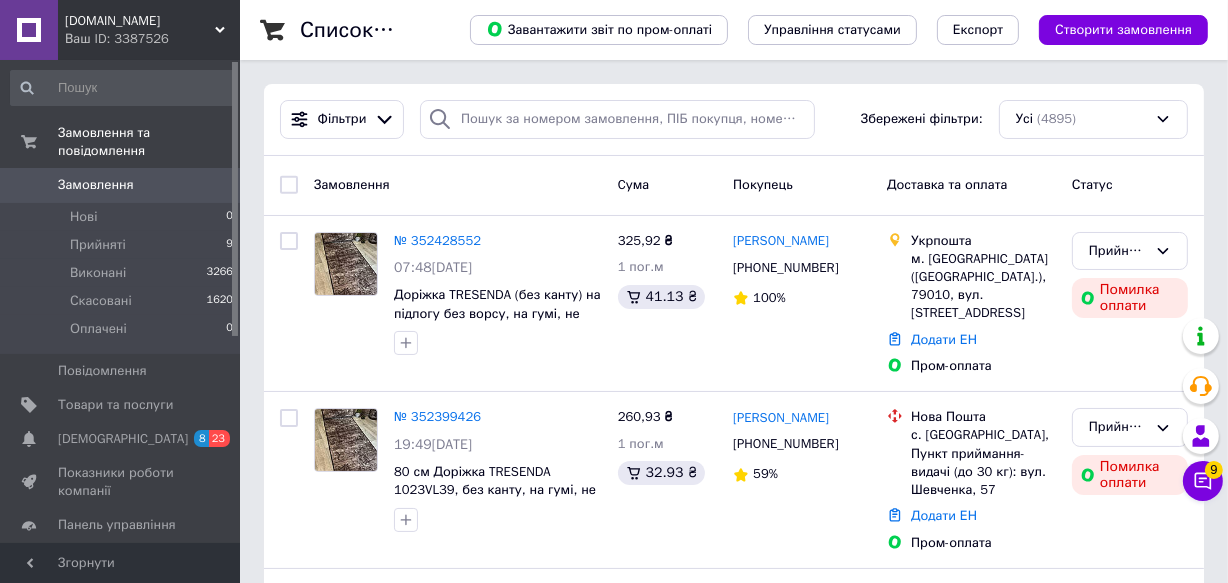 click on "Dorizhky.com Ваш ID: 3387526" at bounding box center (149, 30) 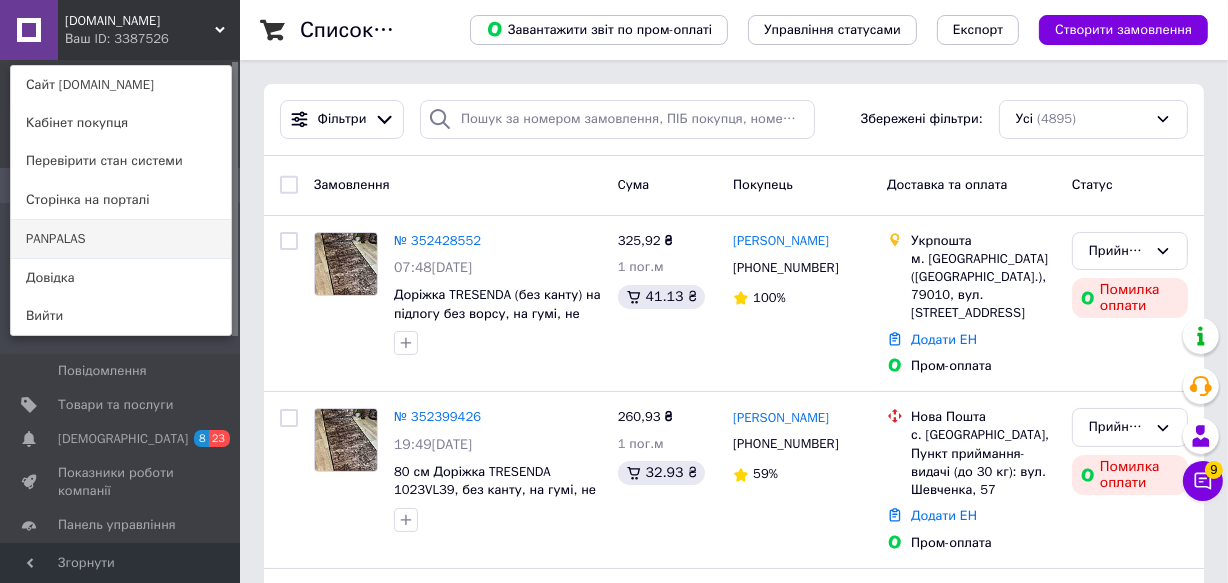 click on "PANPALAS" at bounding box center (121, 239) 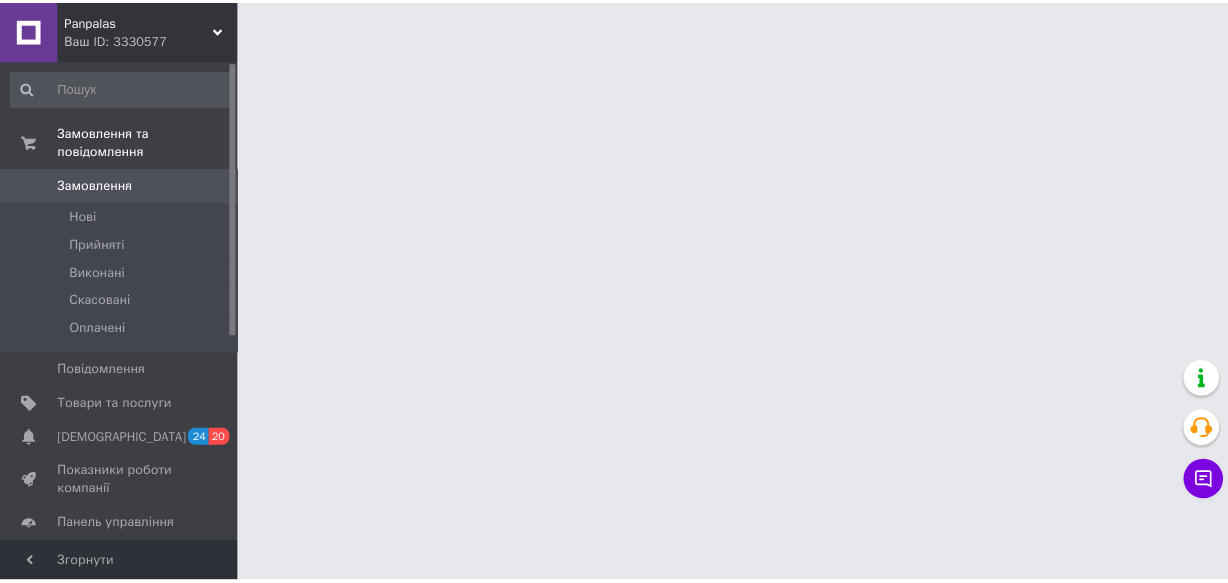 scroll, scrollTop: 0, scrollLeft: 0, axis: both 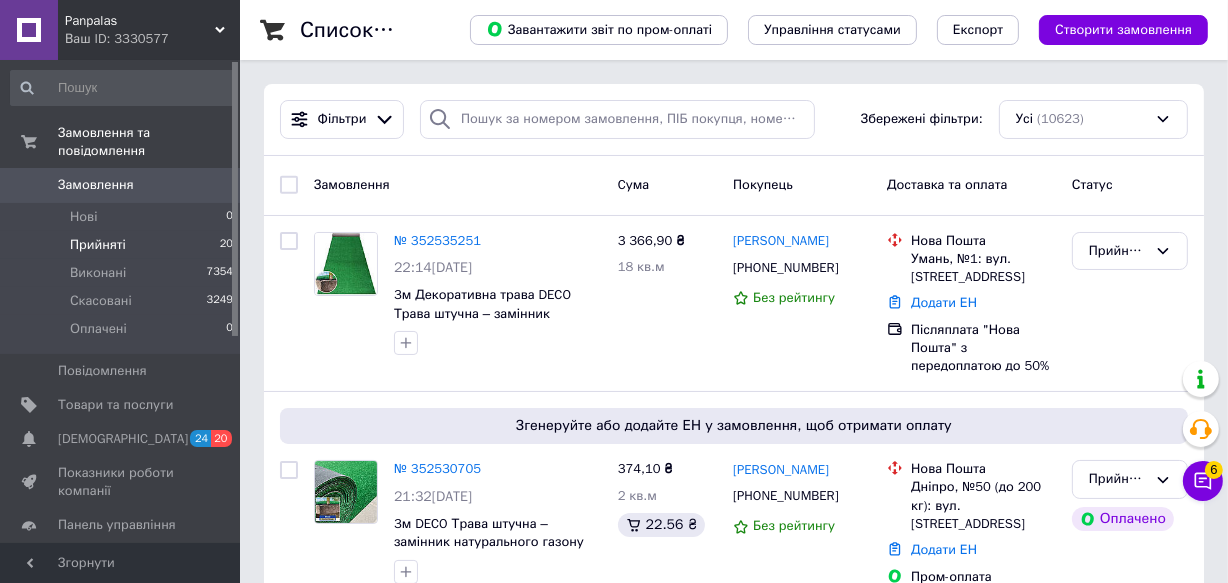 click on "Прийняті" at bounding box center [98, 245] 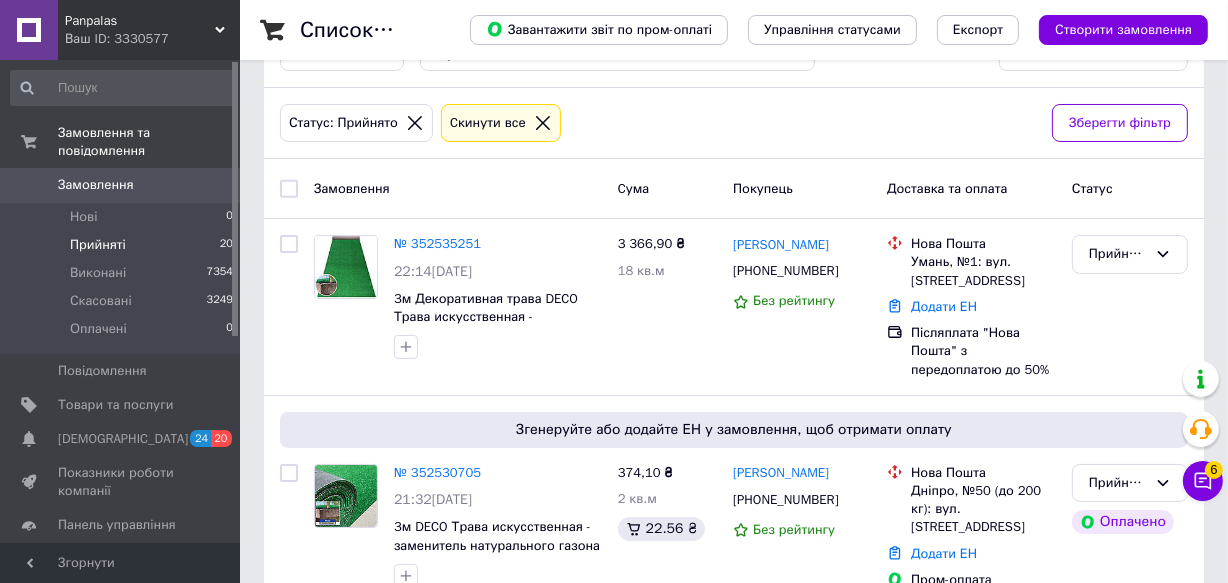 scroll, scrollTop: 0, scrollLeft: 0, axis: both 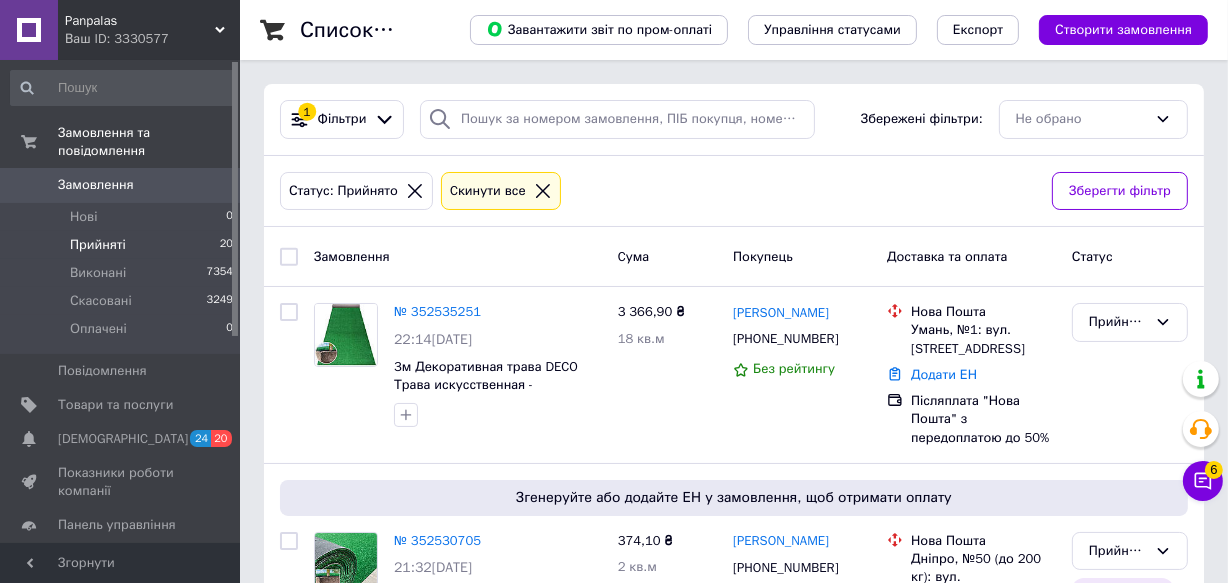 click 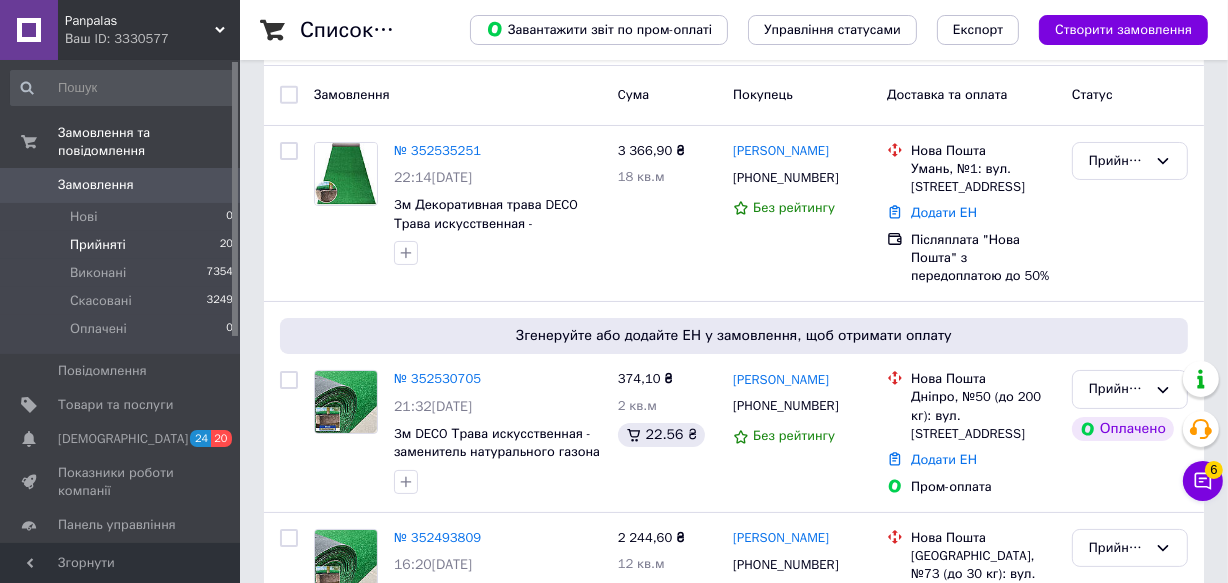 scroll, scrollTop: 0, scrollLeft: 0, axis: both 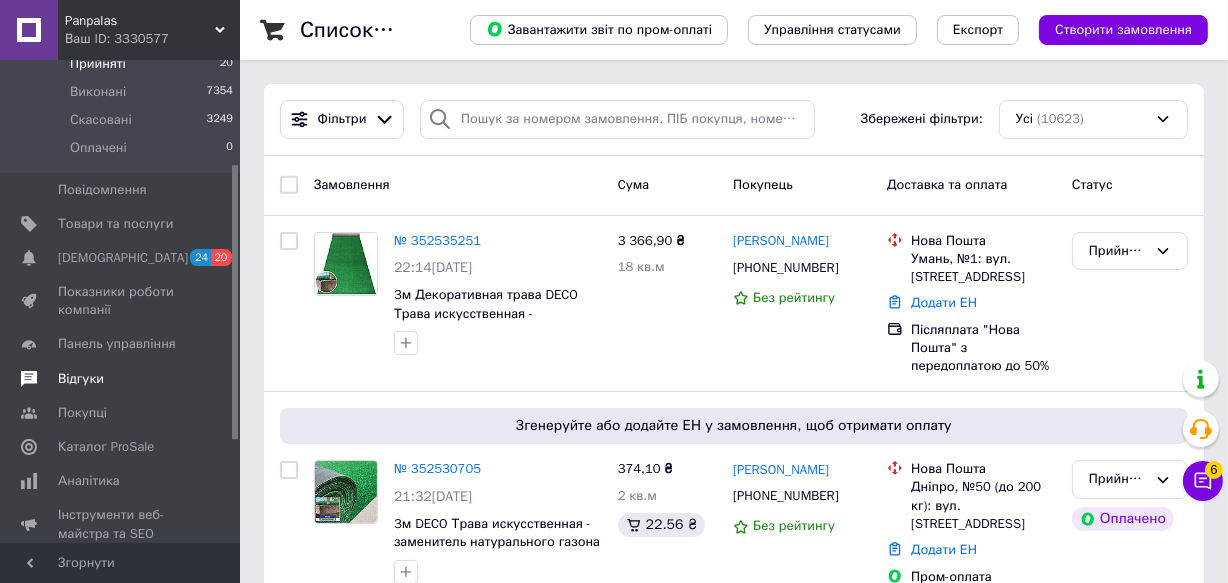 click on "Відгуки" at bounding box center (81, 379) 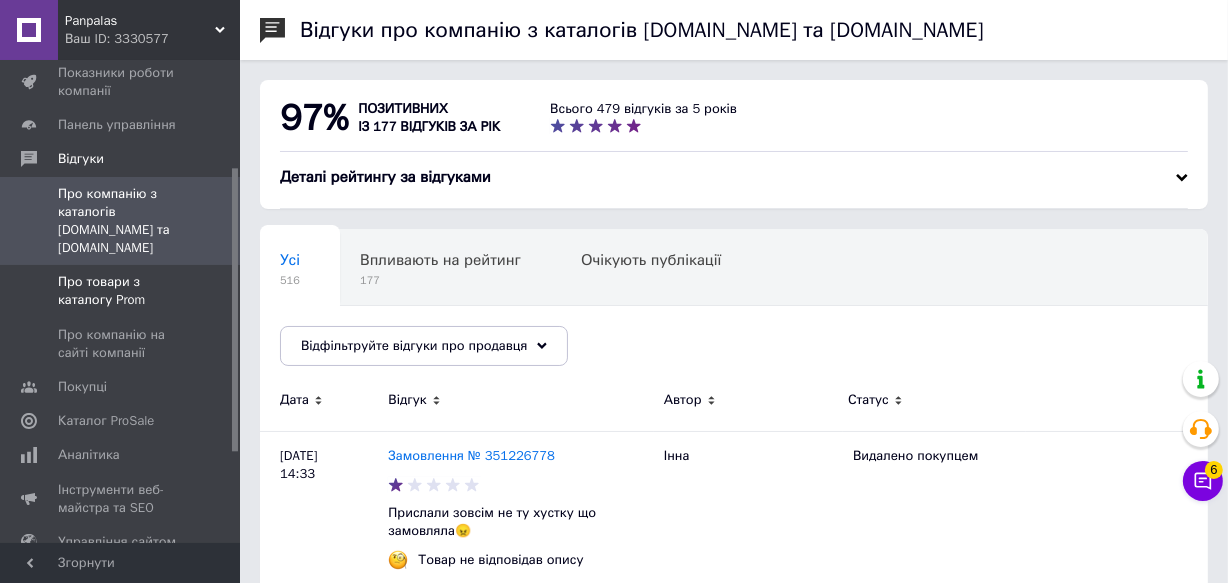 click on "Про товари з каталогу Prom" at bounding box center (121, 291) 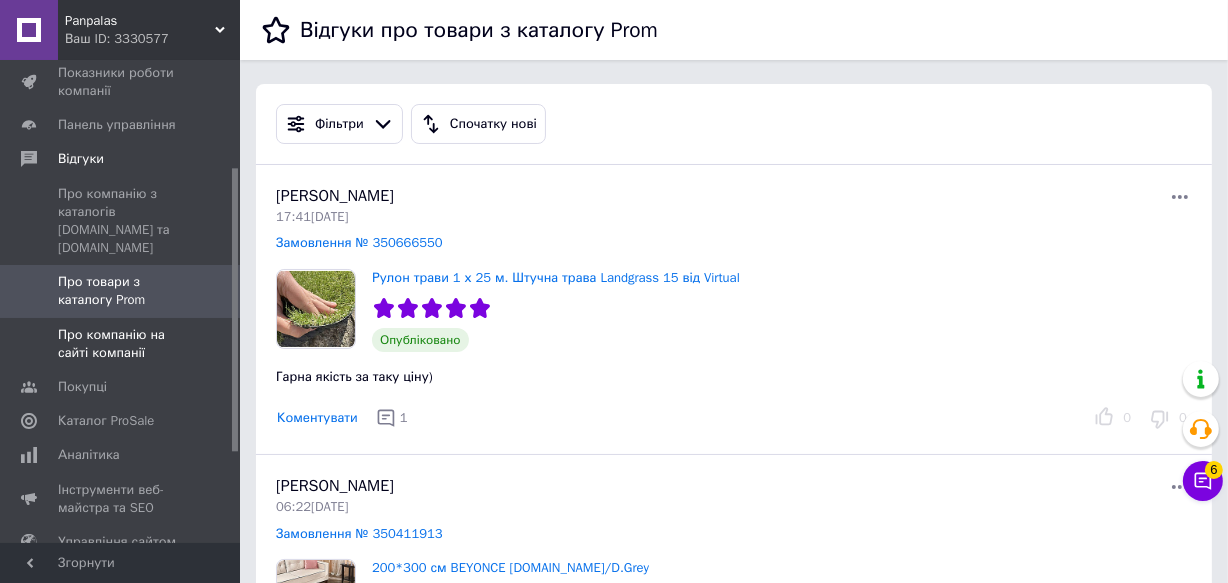 click on "Про компанію на сайті компанії" at bounding box center (121, 344) 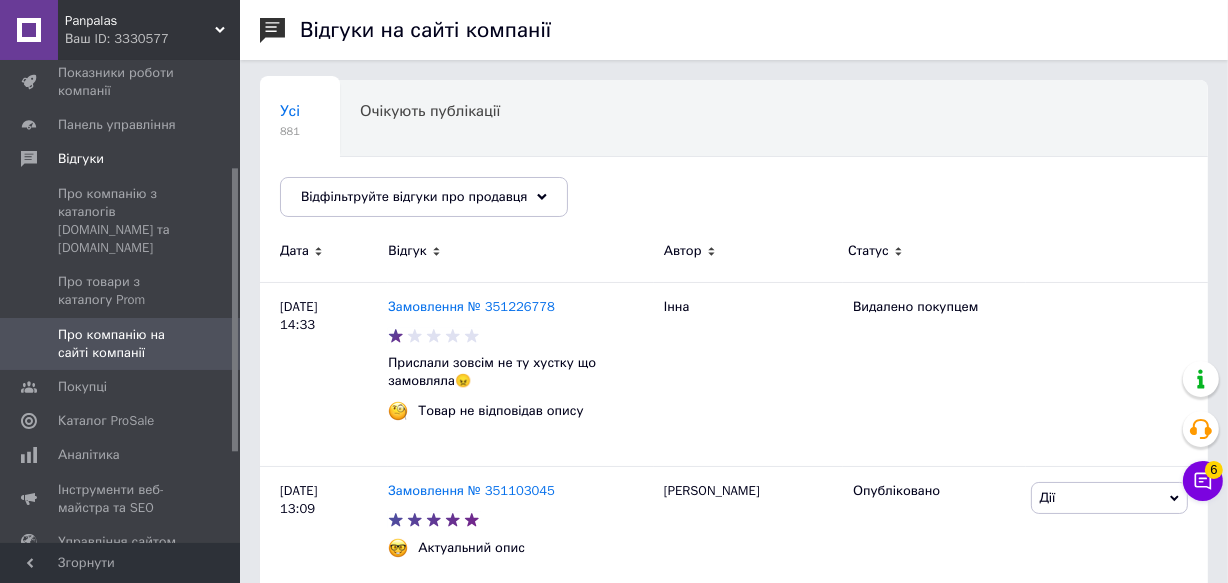 click on "Panpalas Ваш ID: 3330577" at bounding box center (149, 30) 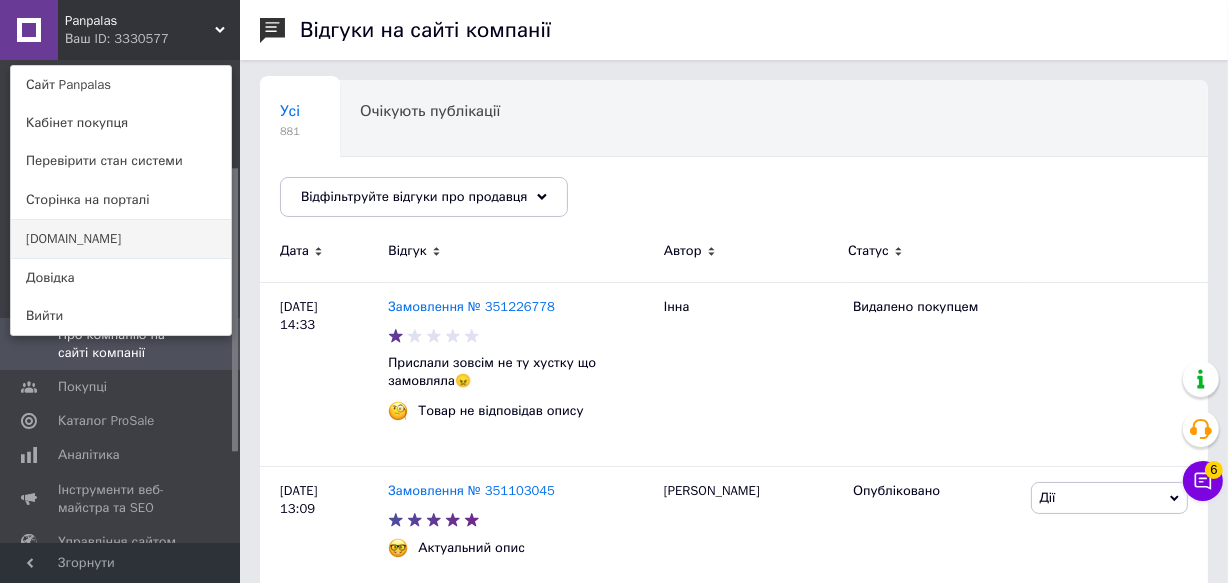 click on "[DOMAIN_NAME]" at bounding box center [121, 239] 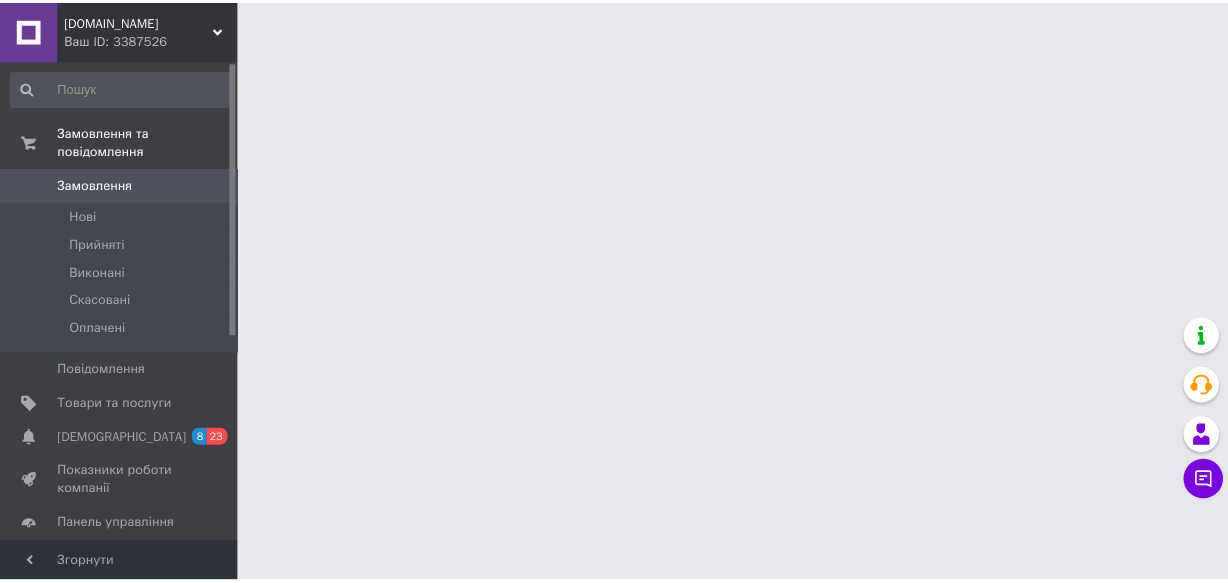 scroll, scrollTop: 0, scrollLeft: 0, axis: both 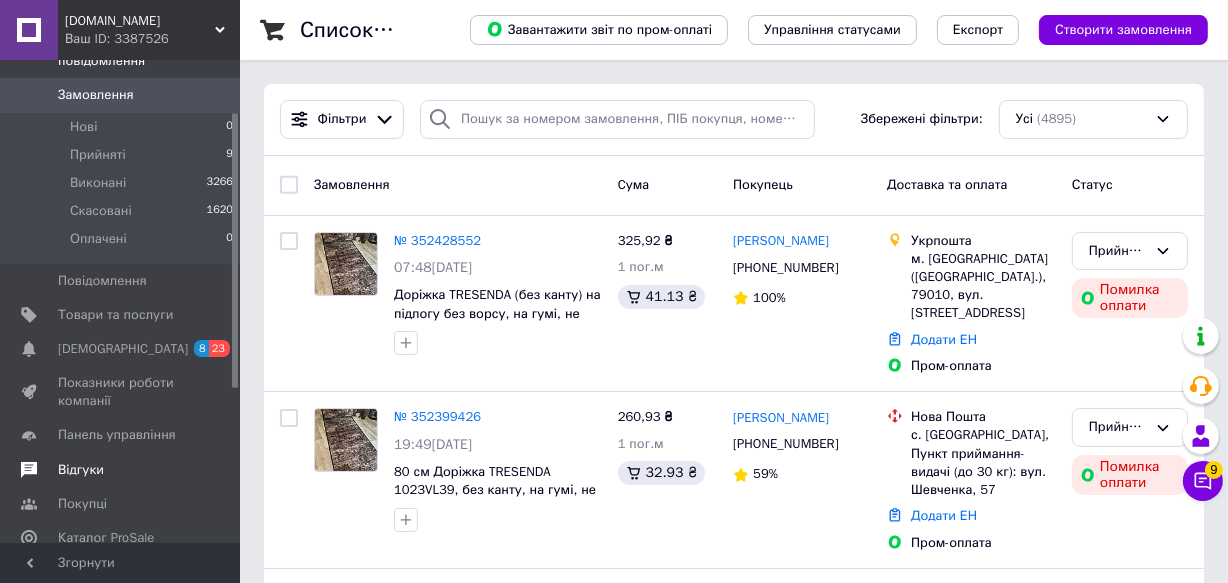 click on "Відгуки" at bounding box center [81, 470] 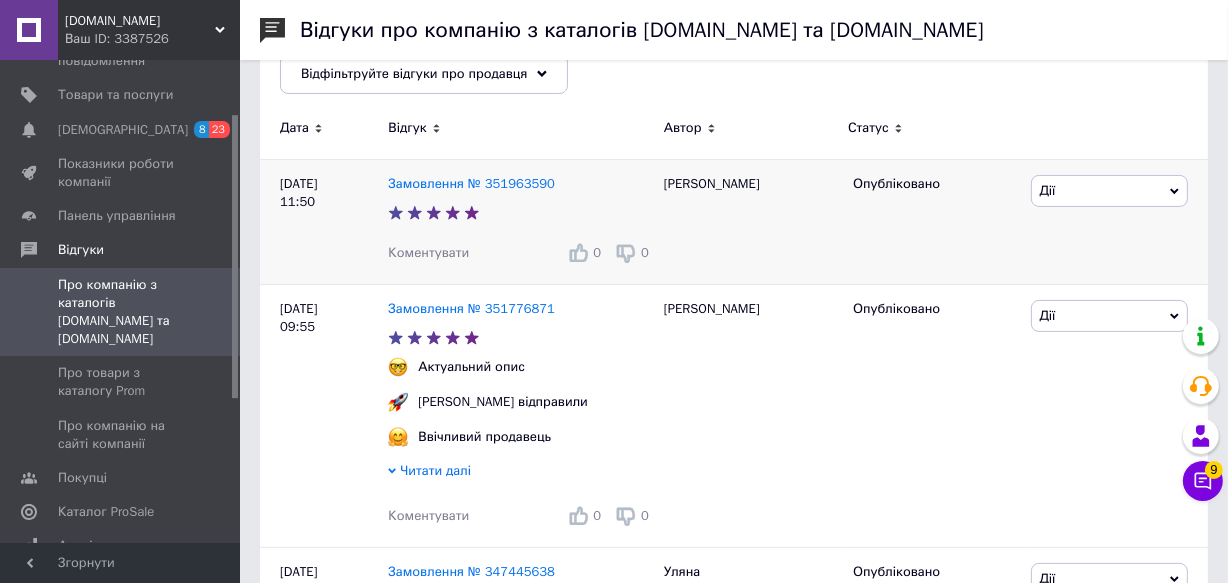scroll, scrollTop: 545, scrollLeft: 0, axis: vertical 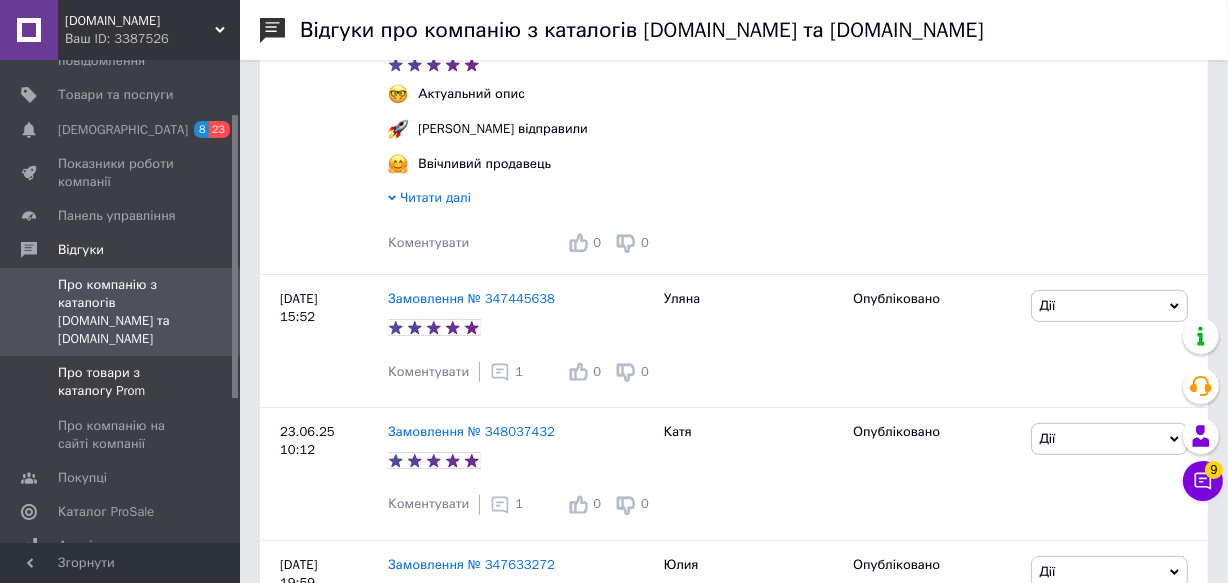 click on "Про товари з каталогу Prom" at bounding box center (121, 382) 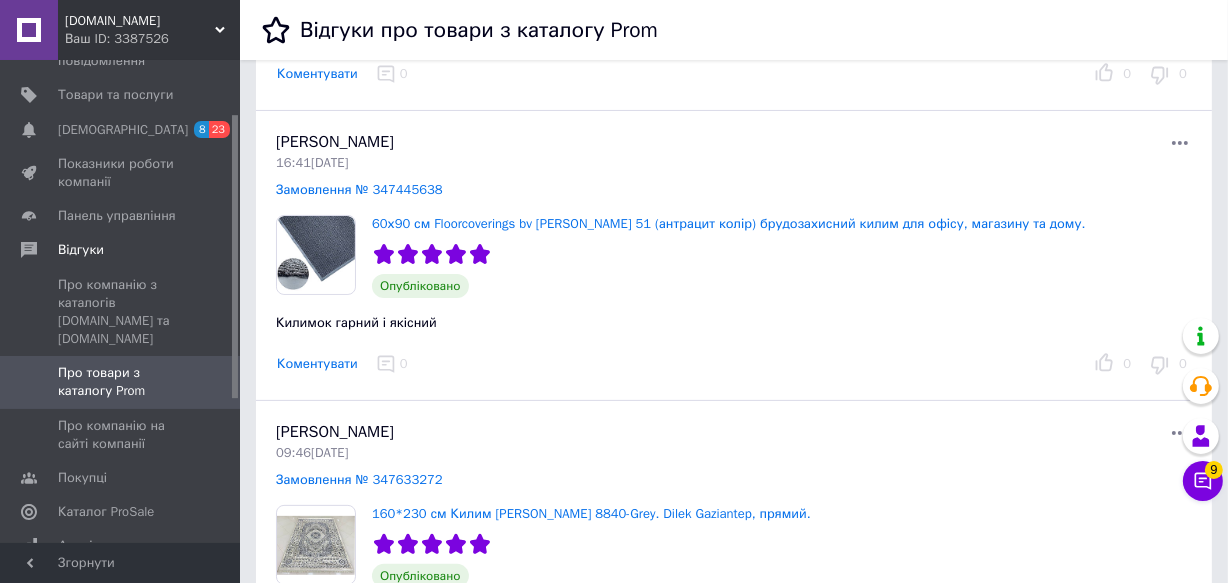 scroll, scrollTop: 454, scrollLeft: 0, axis: vertical 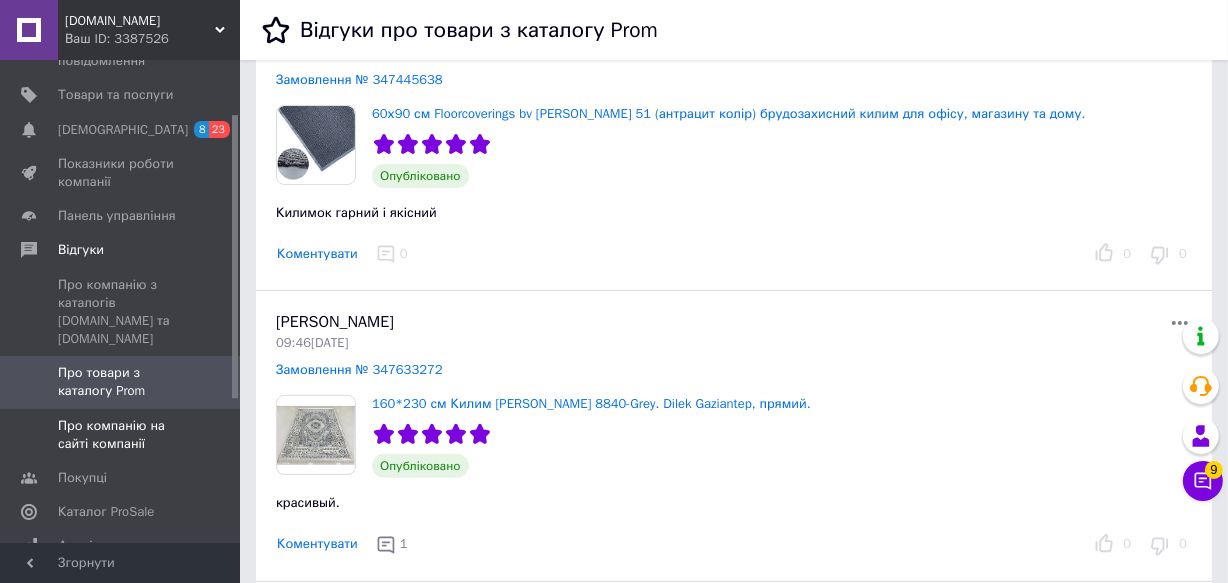 click on "Про компанію на сайті компанії" at bounding box center [121, 435] 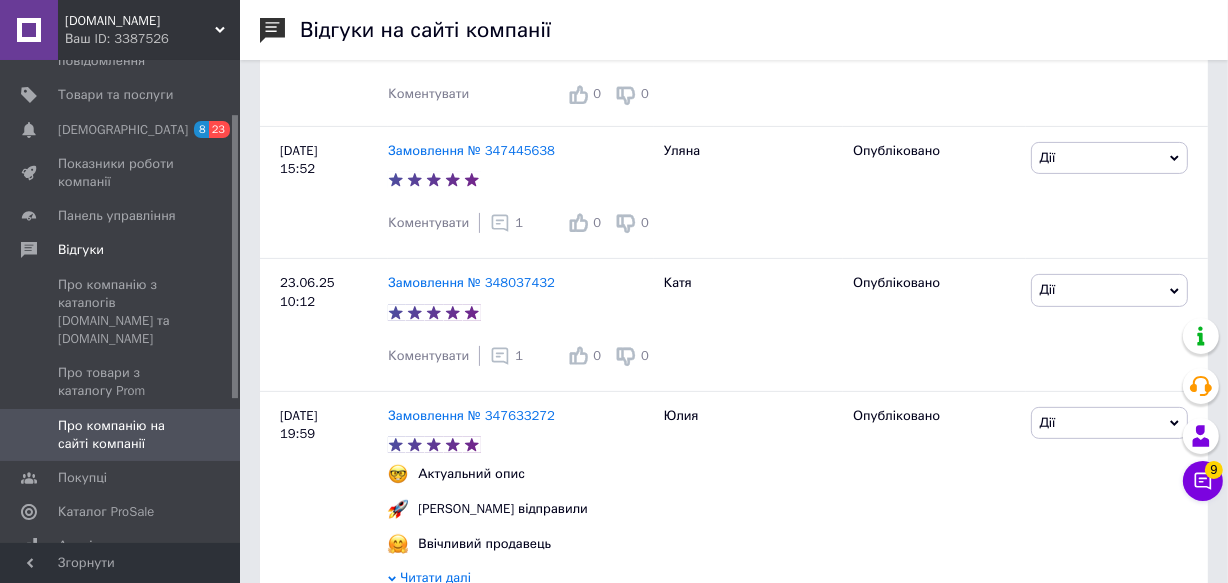 scroll, scrollTop: 545, scrollLeft: 0, axis: vertical 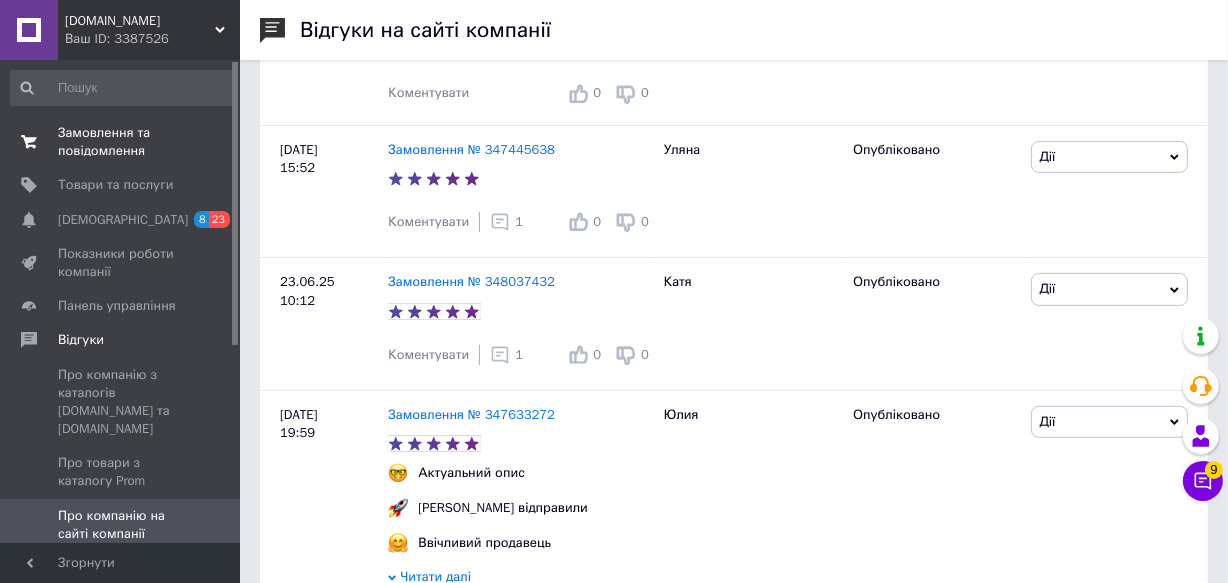click on "Замовлення та повідомлення" at bounding box center (121, 142) 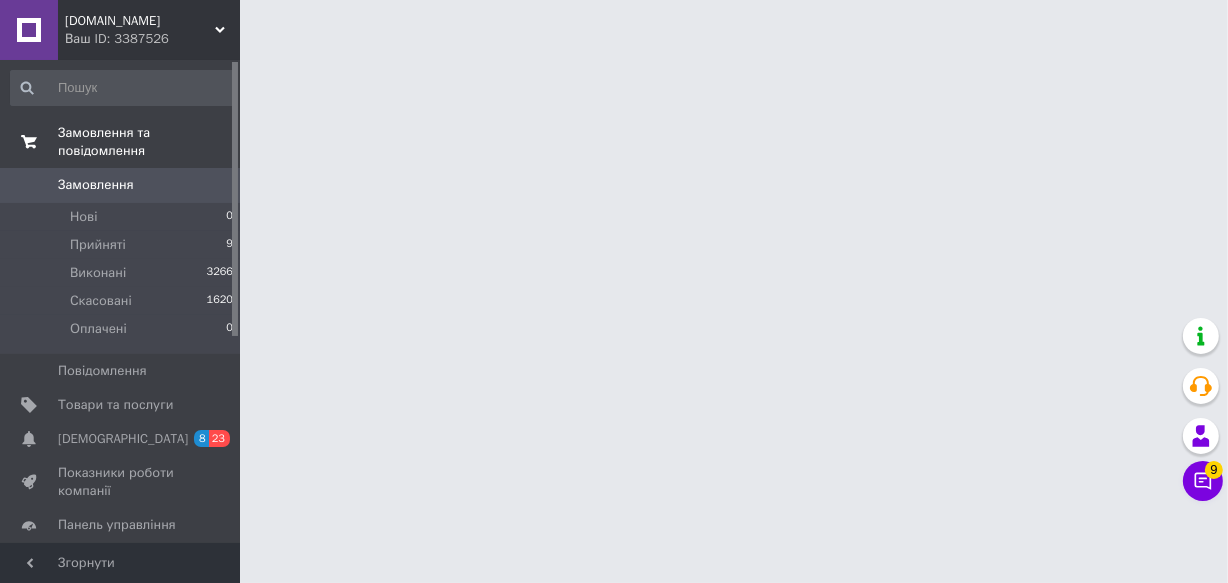 scroll, scrollTop: 0, scrollLeft: 0, axis: both 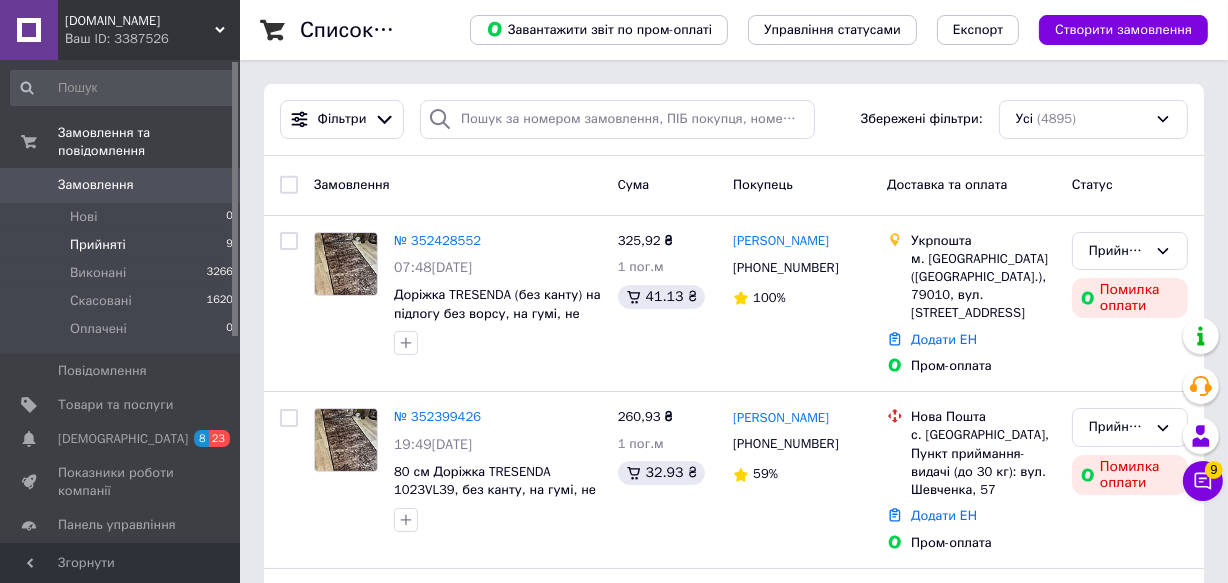 click on "Прийняті" at bounding box center [98, 245] 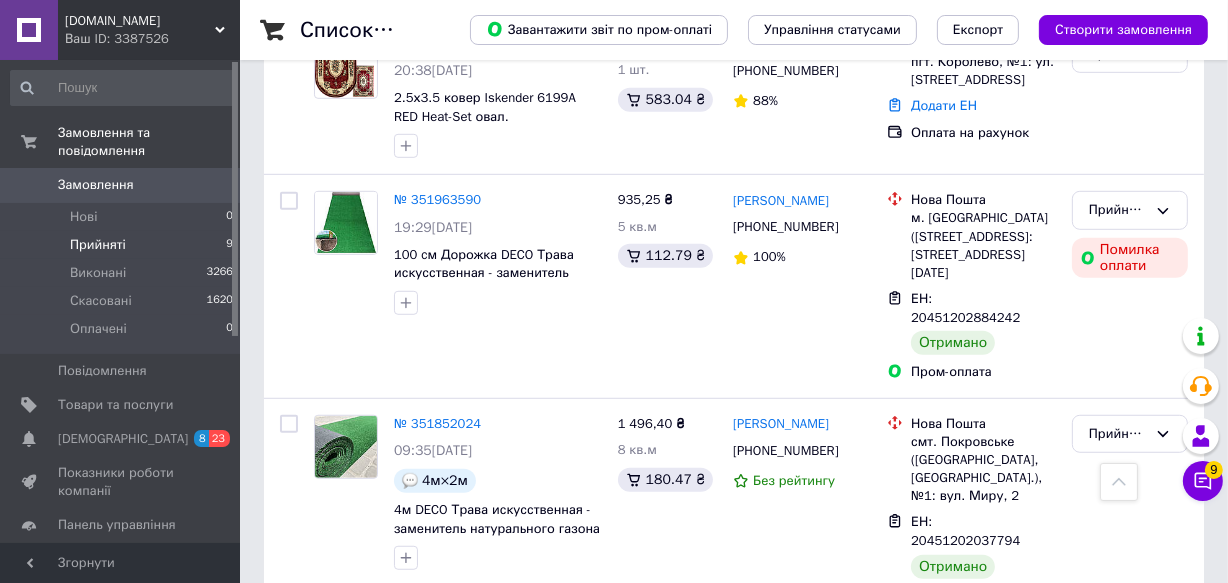 scroll, scrollTop: 1090, scrollLeft: 0, axis: vertical 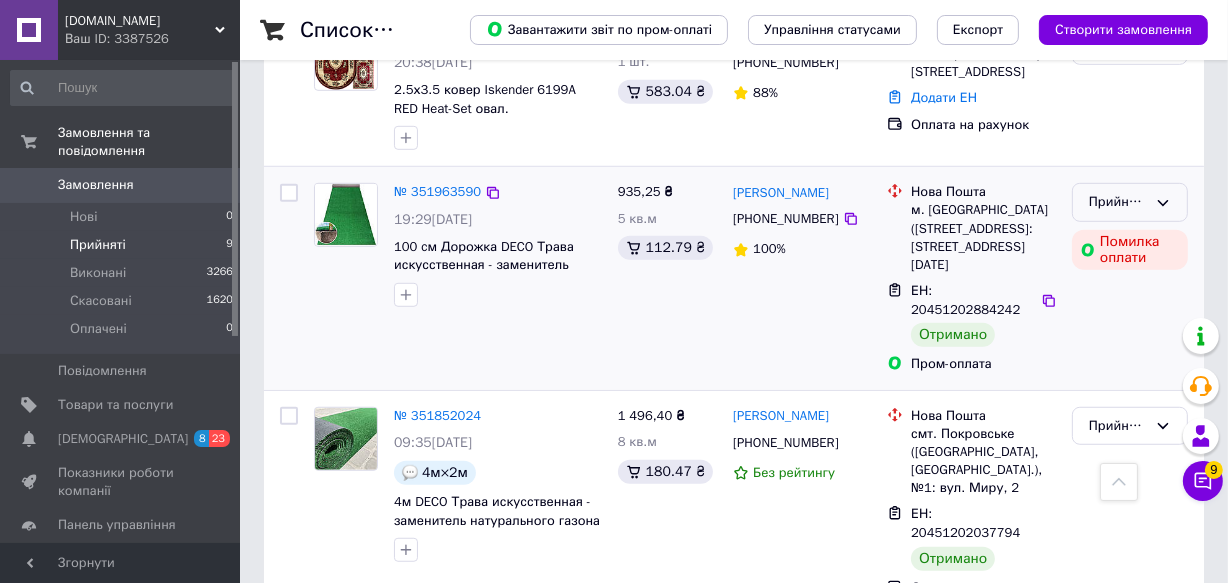 click 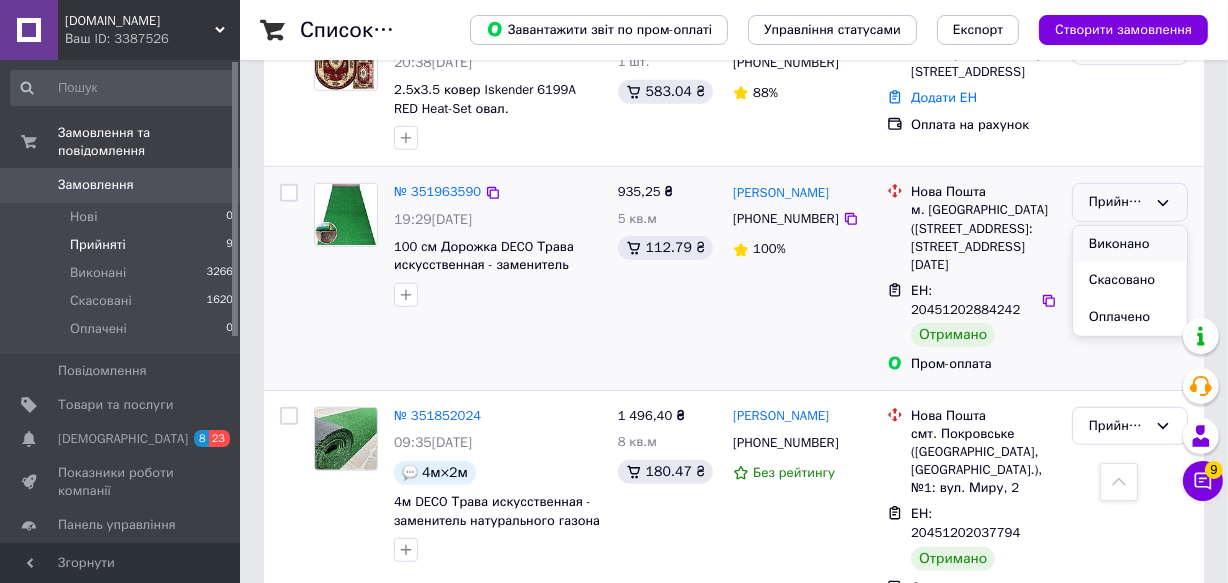click on "Виконано" at bounding box center (1130, 244) 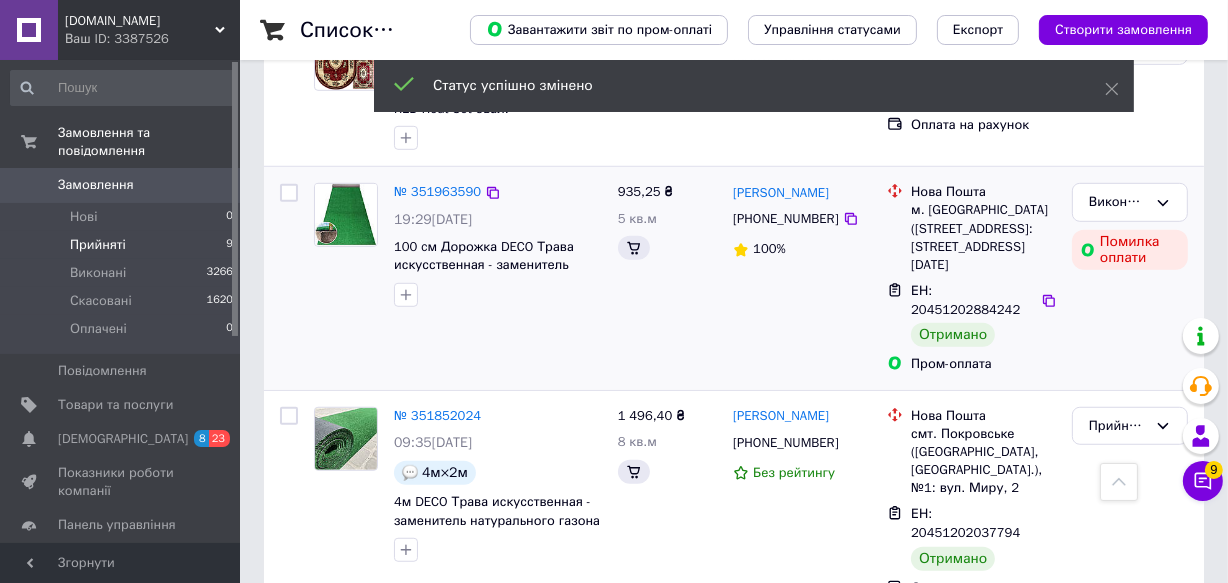 scroll, scrollTop: 1181, scrollLeft: 0, axis: vertical 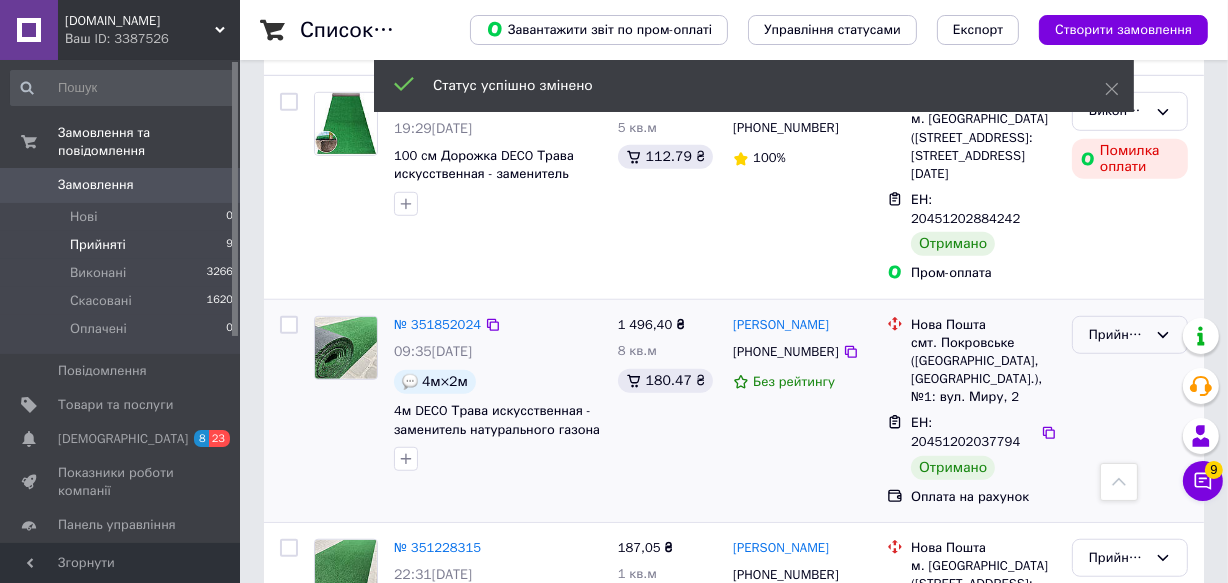 click 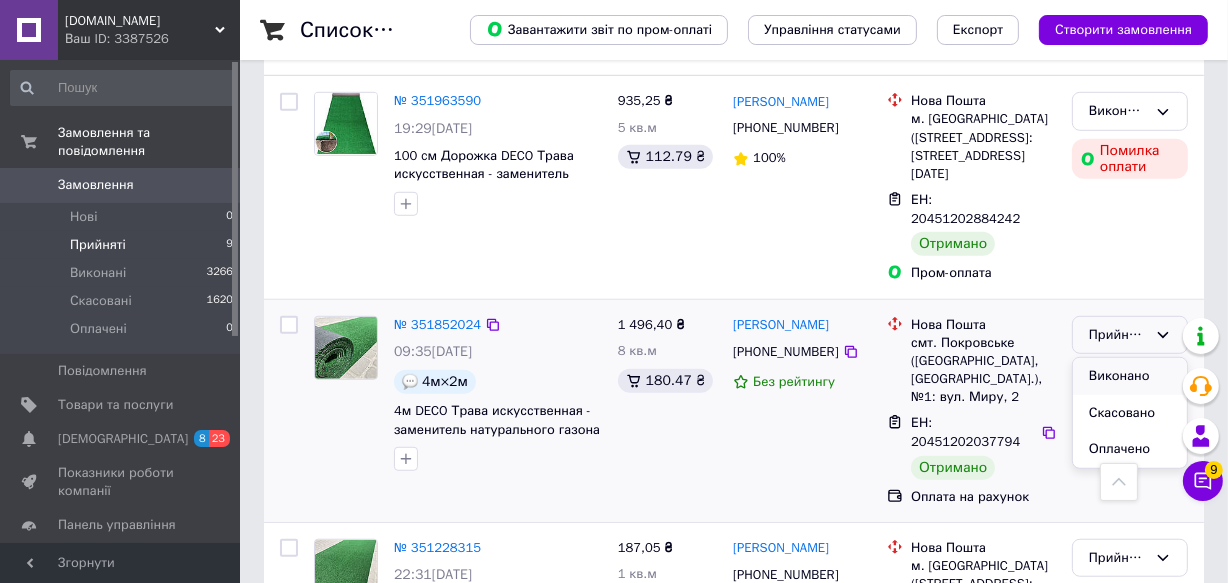 click on "Виконано" at bounding box center [1130, 376] 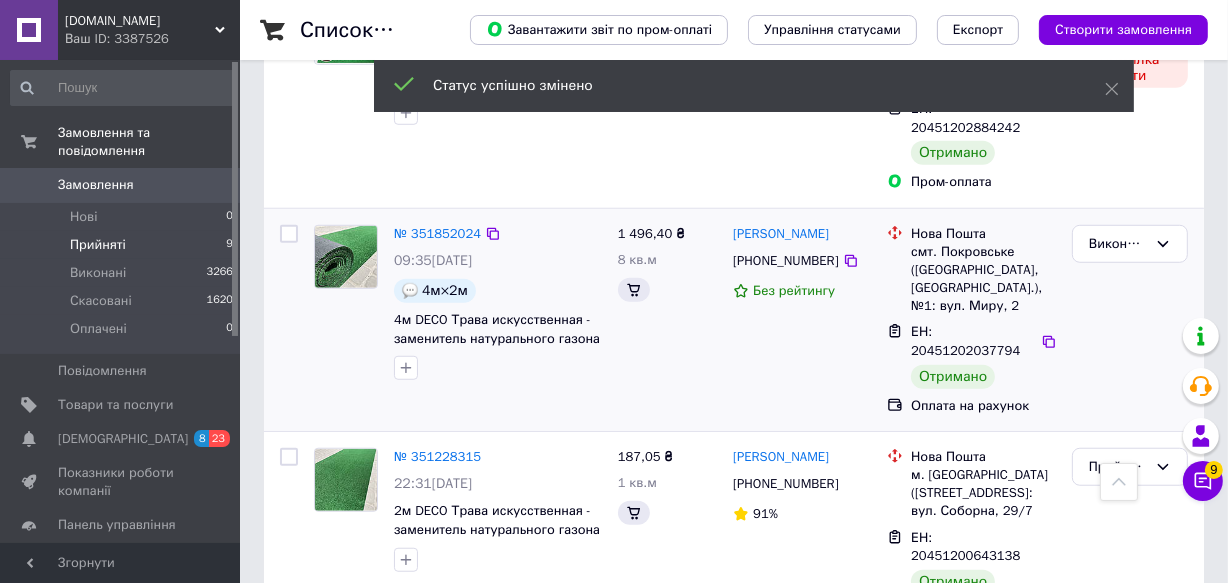 scroll, scrollTop: 1363, scrollLeft: 0, axis: vertical 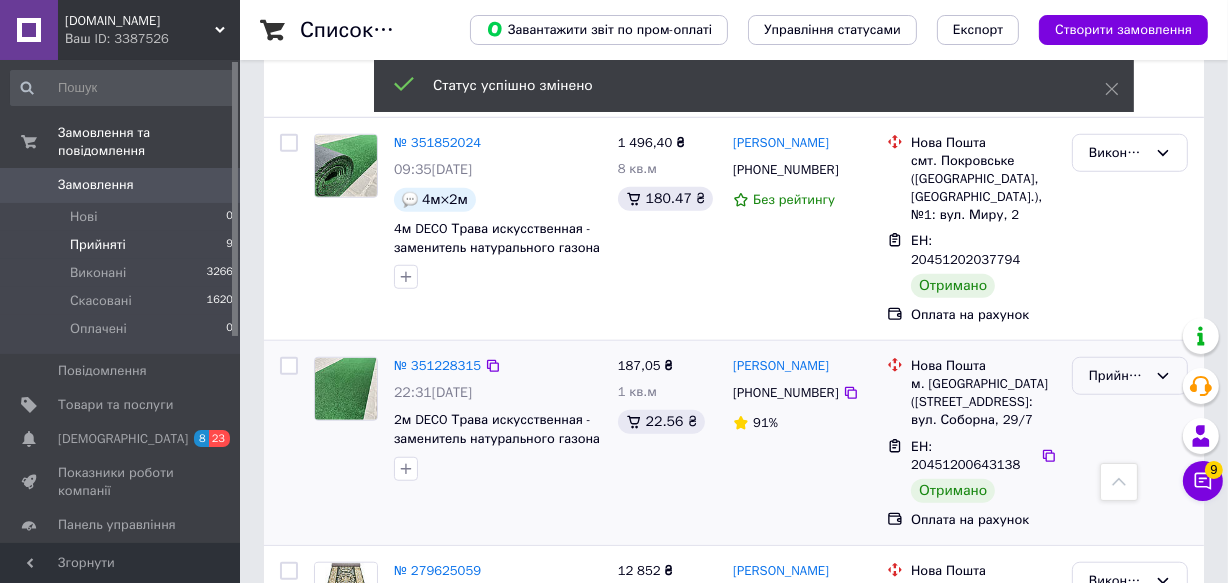 click 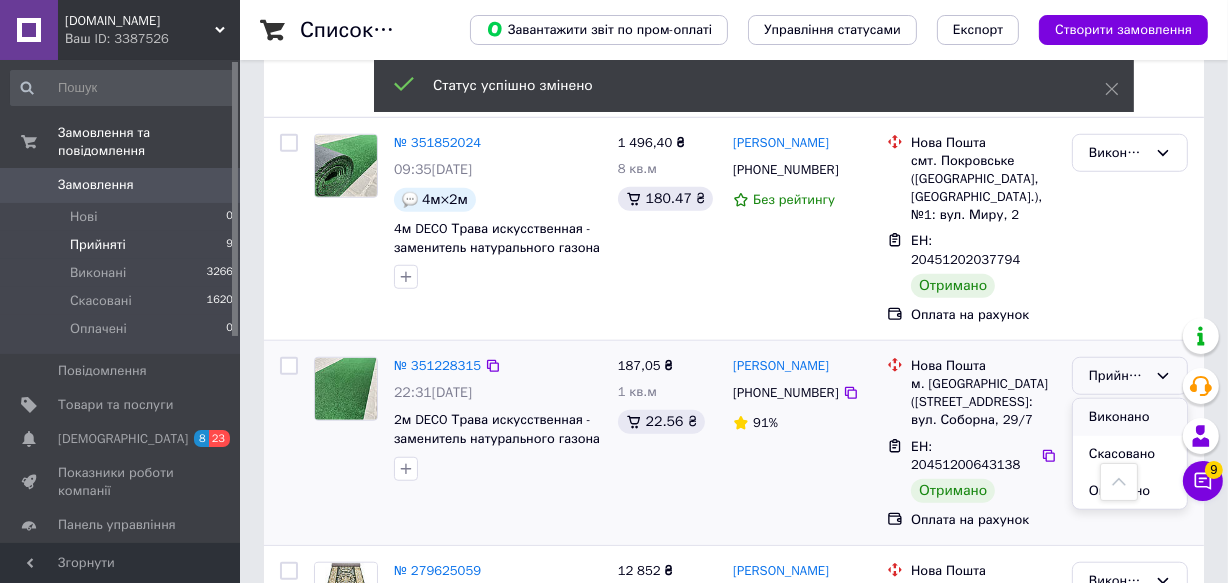 click on "Виконано" at bounding box center [1130, 417] 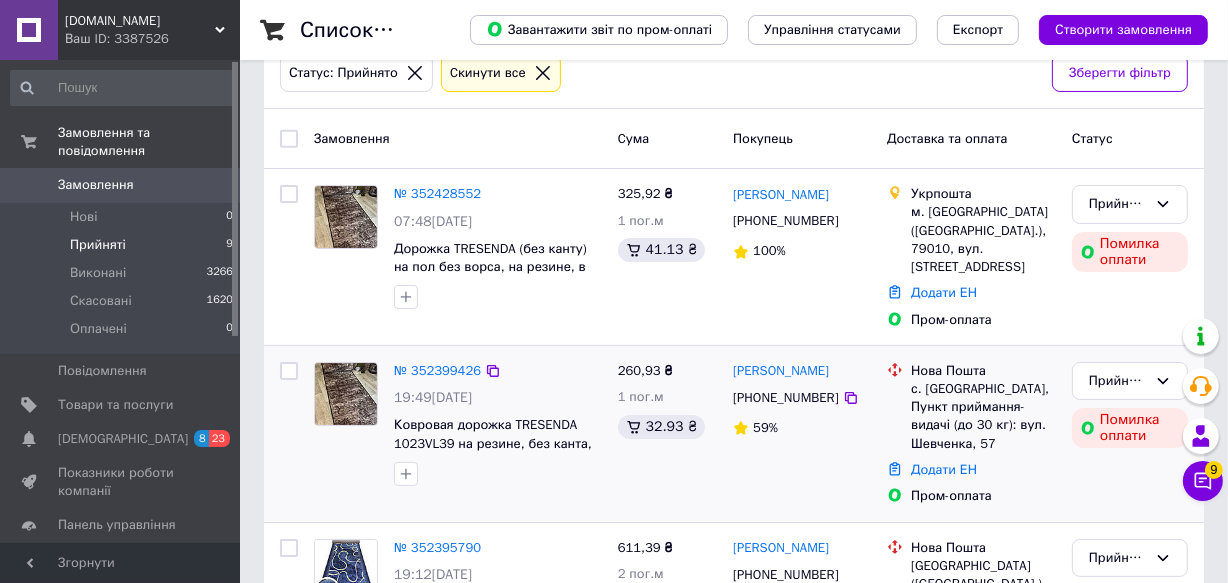scroll, scrollTop: 0, scrollLeft: 0, axis: both 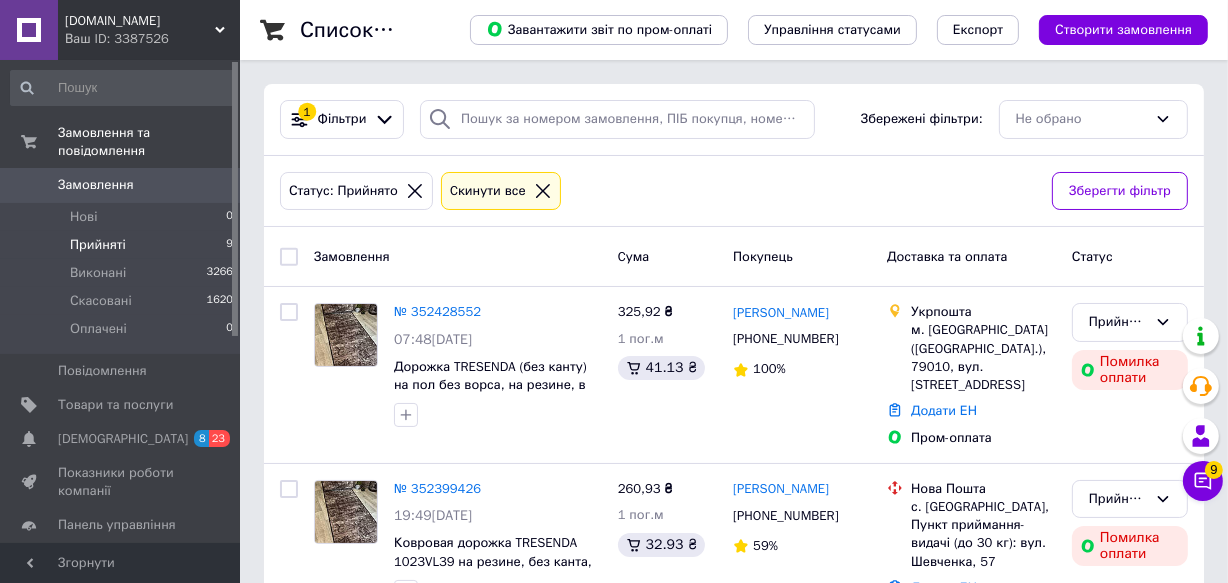 click 